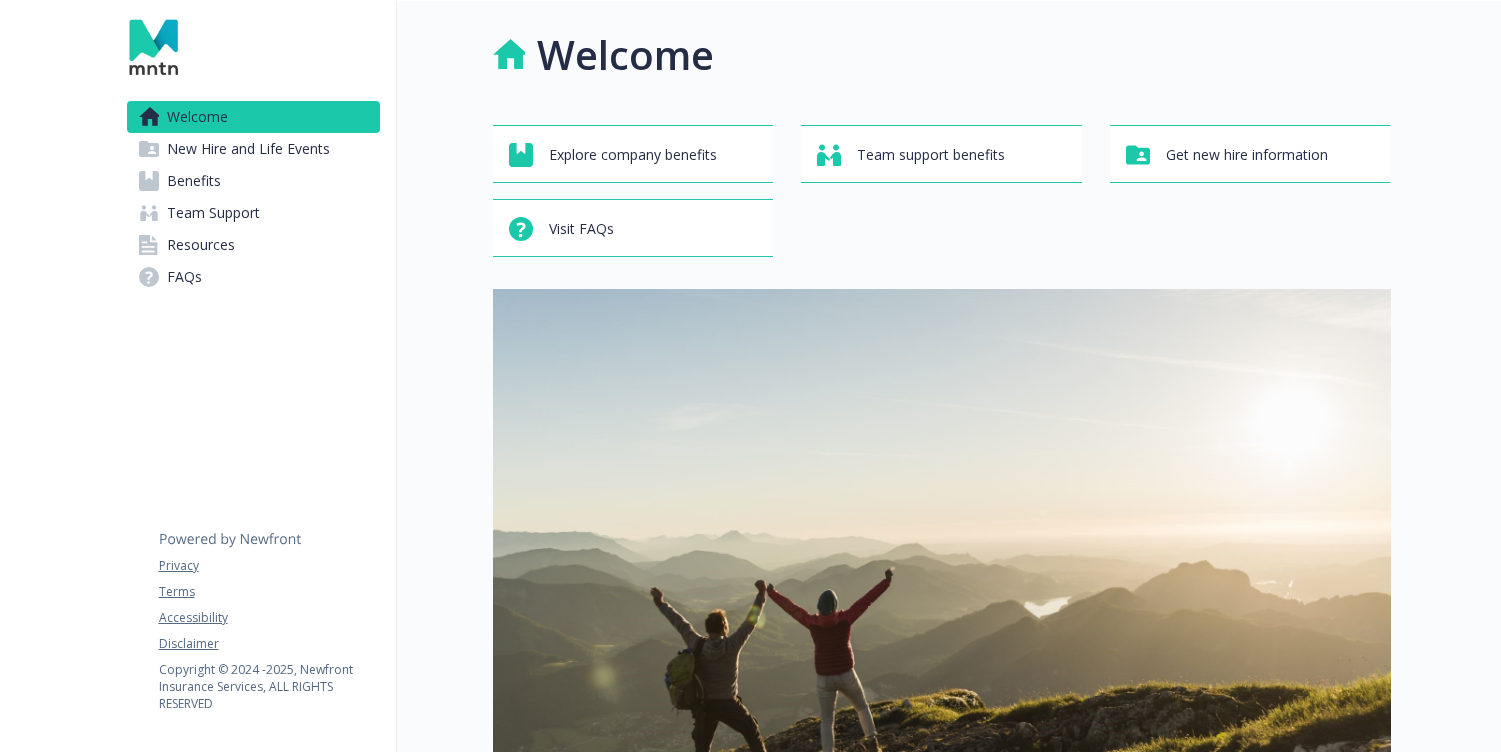 scroll, scrollTop: 0, scrollLeft: 0, axis: both 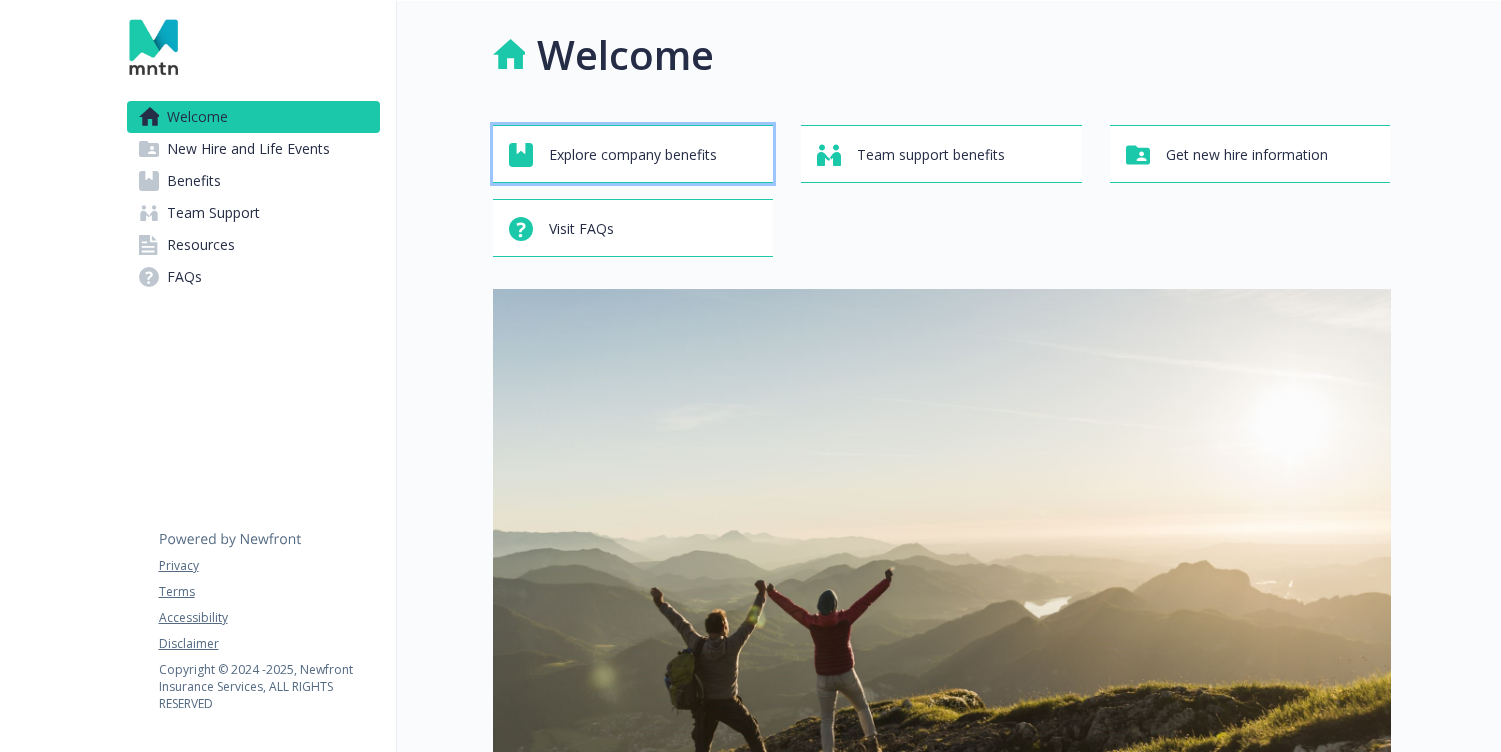 click on "Explore company benefits" at bounding box center (633, 155) 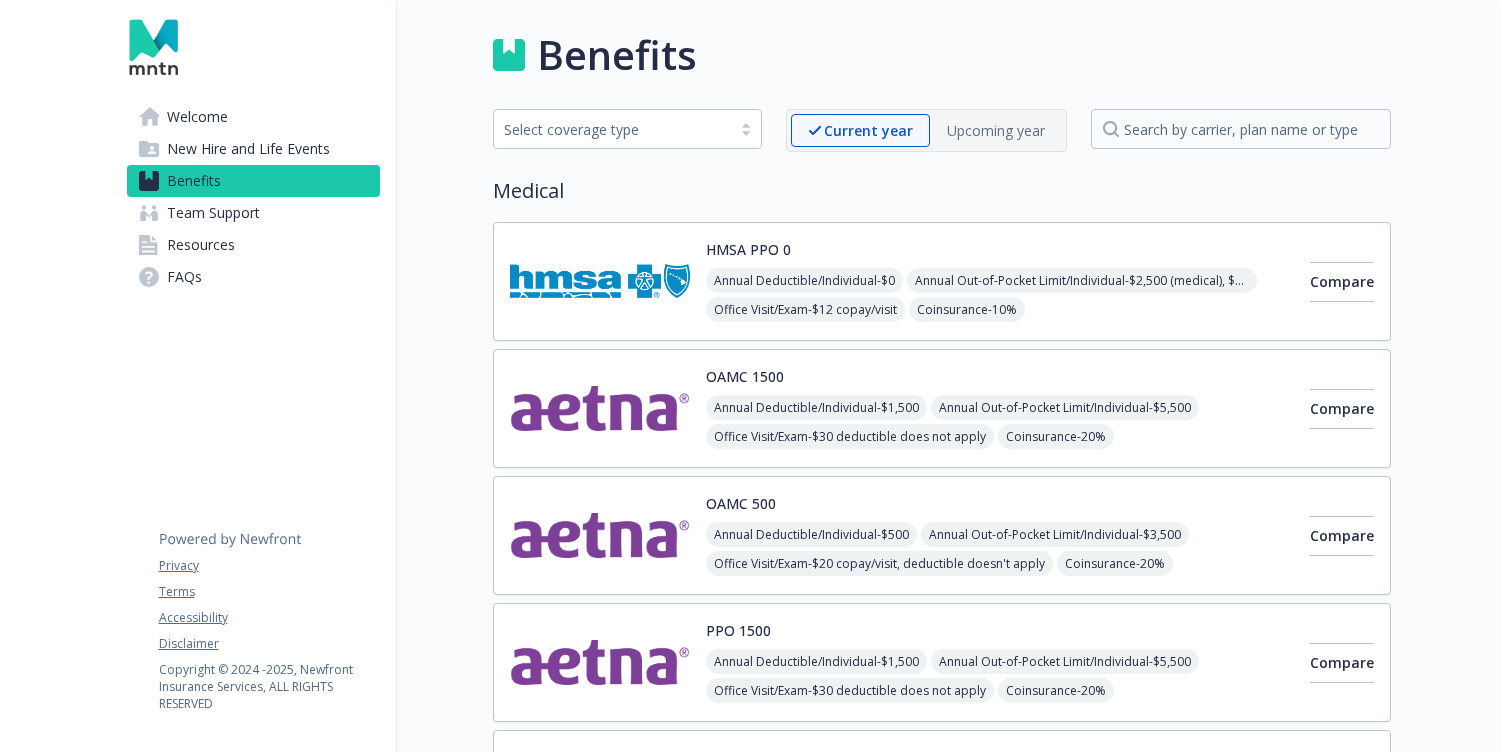 click on "Welcome" at bounding box center (253, 117) 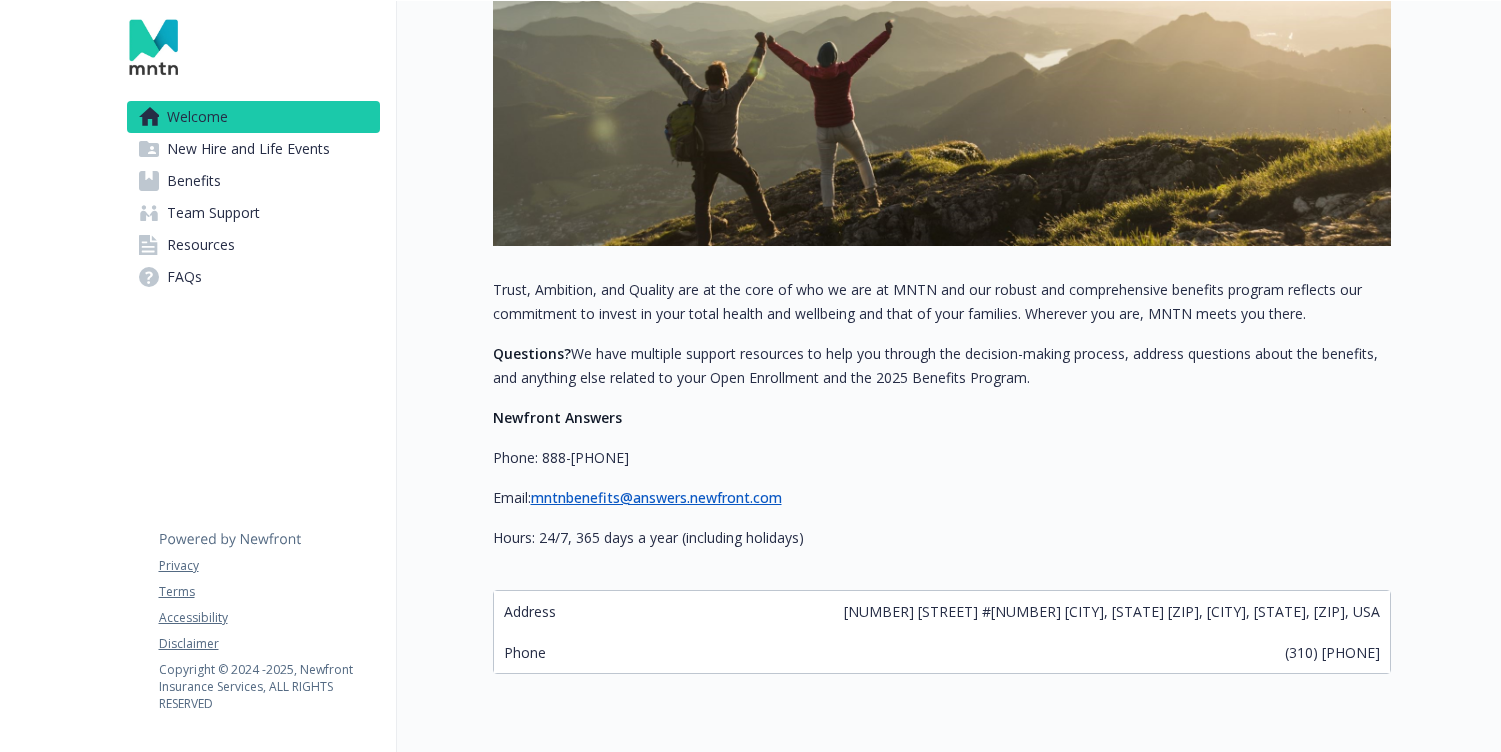 scroll, scrollTop: 613, scrollLeft: 0, axis: vertical 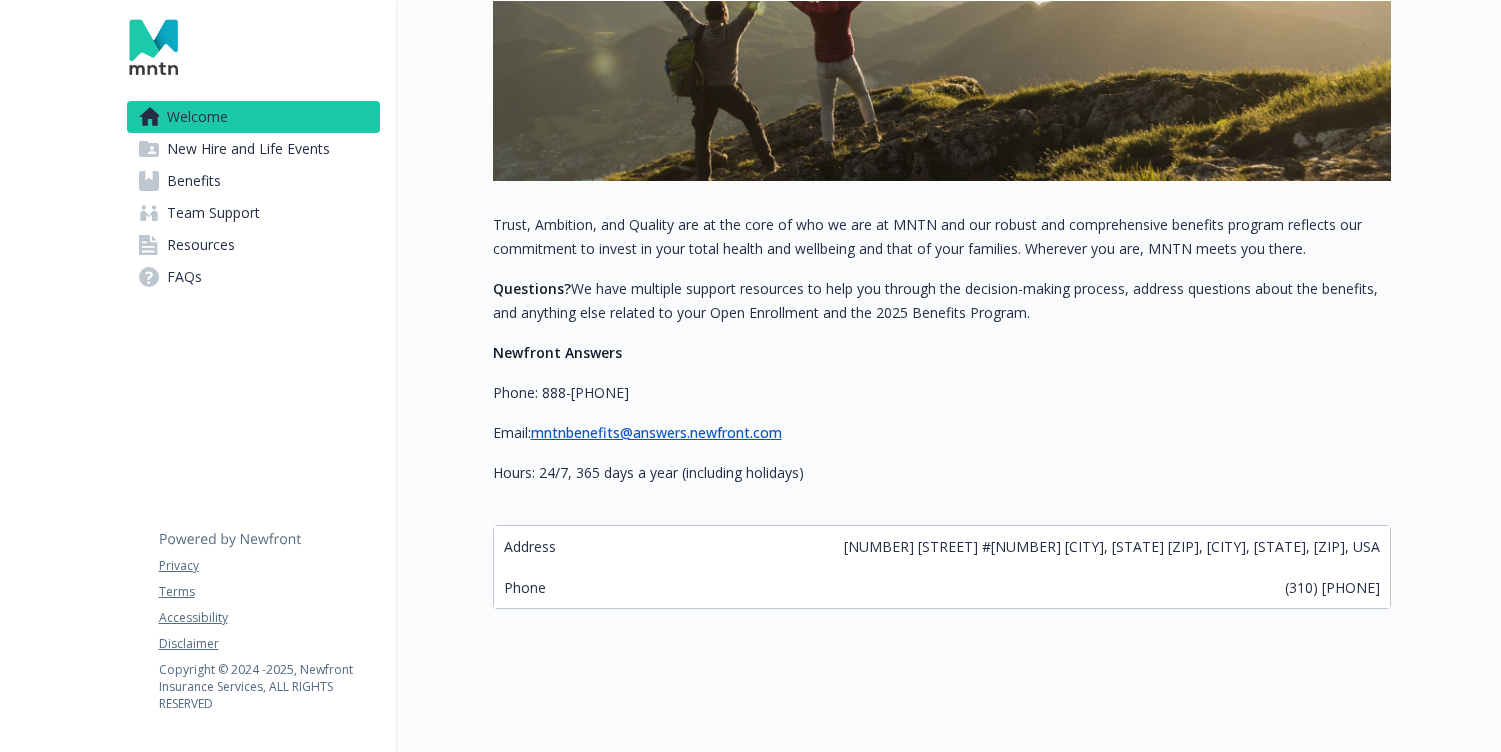 click on "Resources" at bounding box center [253, 245] 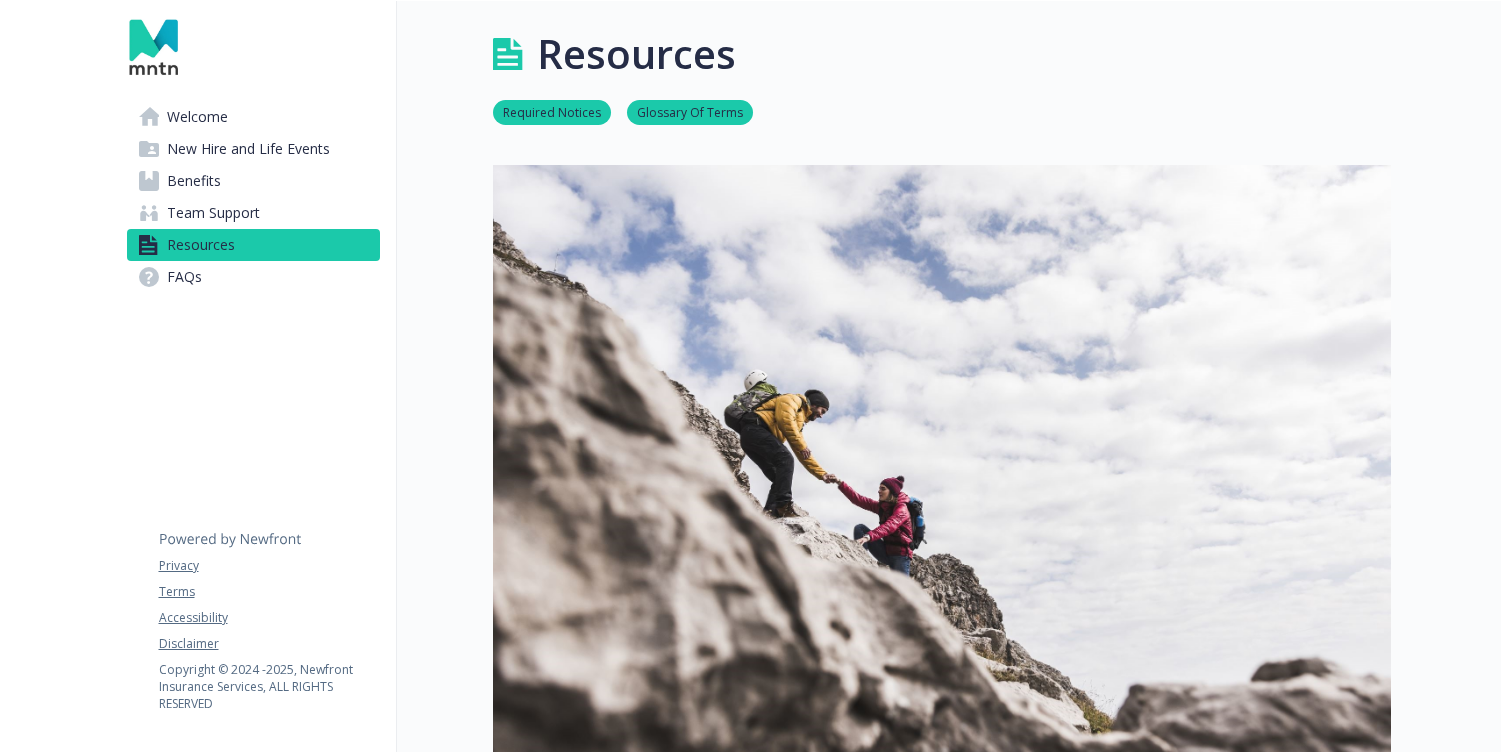 scroll, scrollTop: 613, scrollLeft: 0, axis: vertical 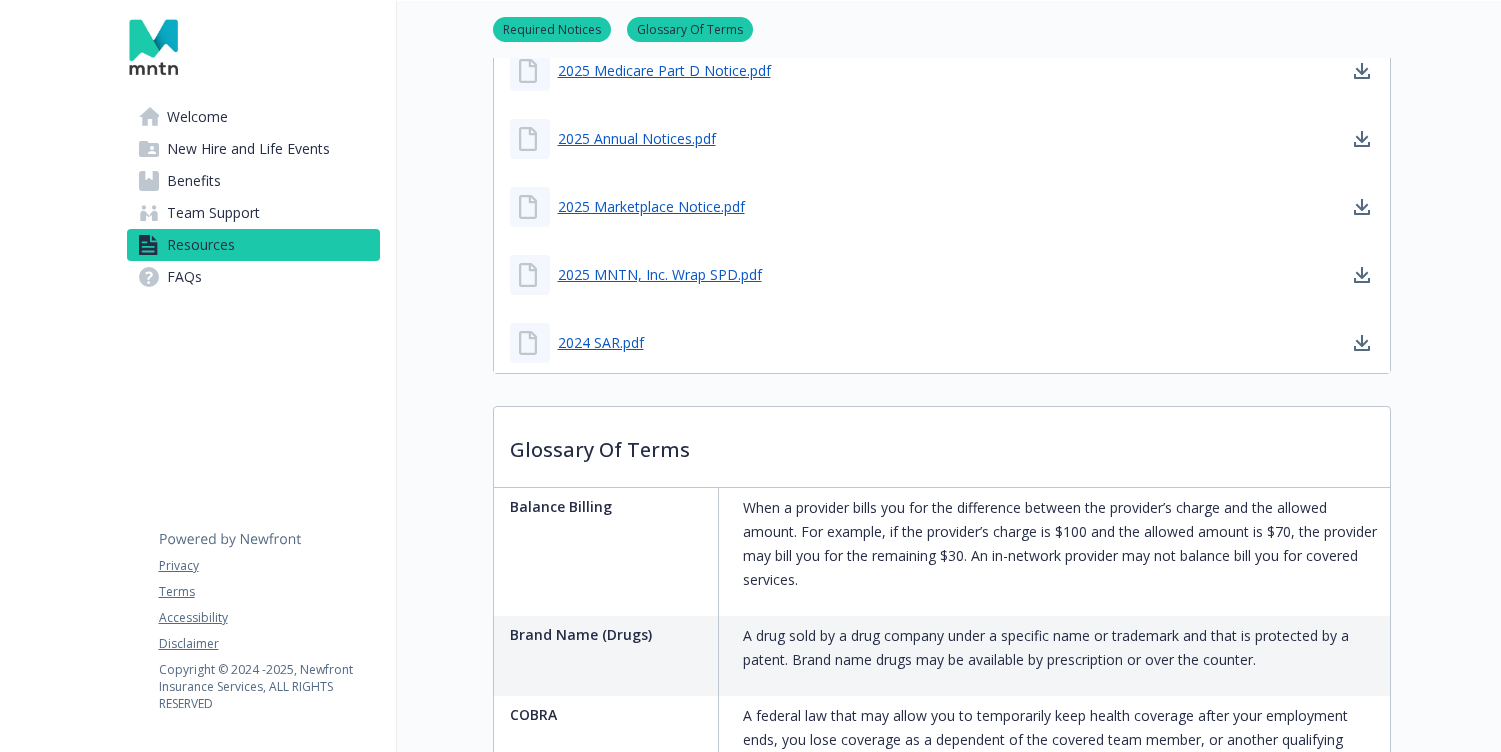 click on "Welcome" at bounding box center (253, 117) 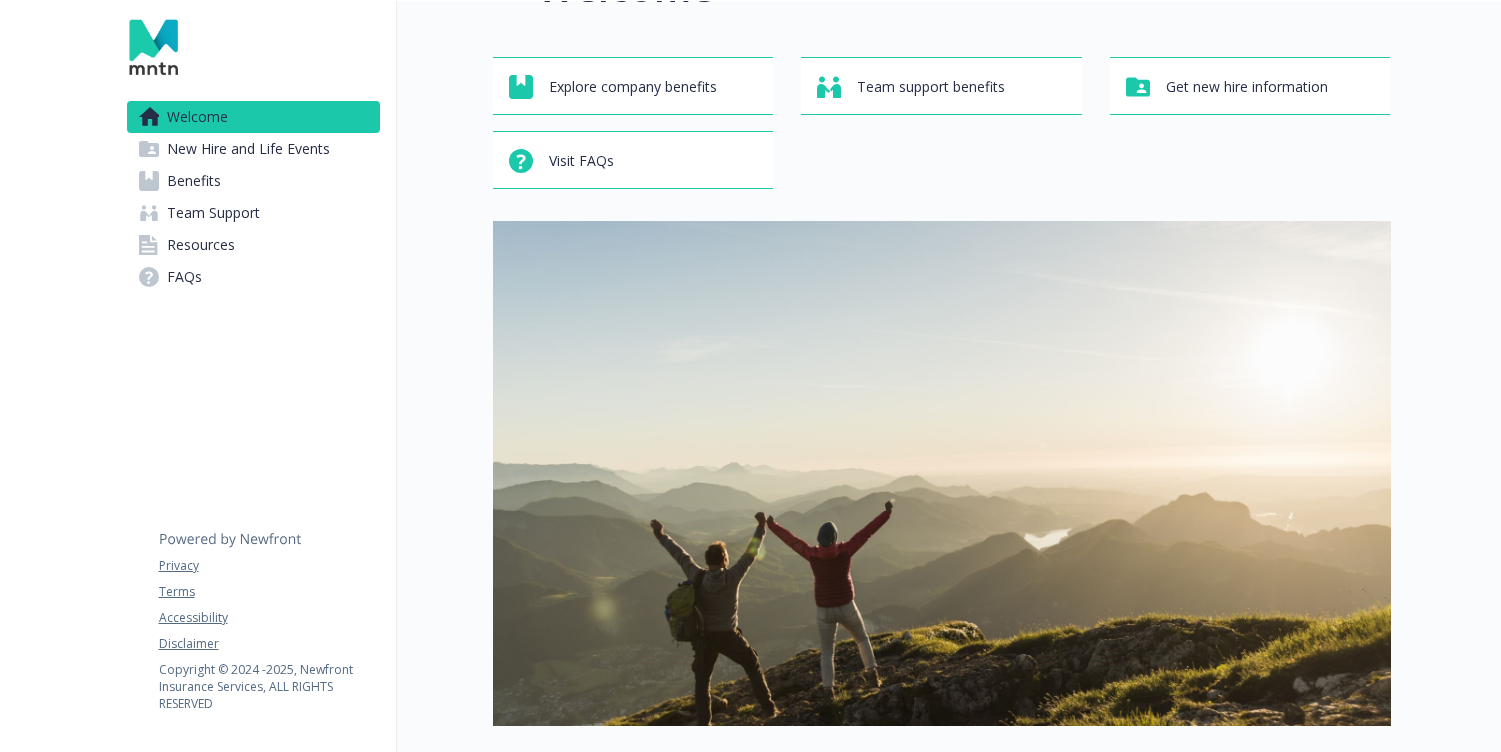 scroll, scrollTop: 0, scrollLeft: 0, axis: both 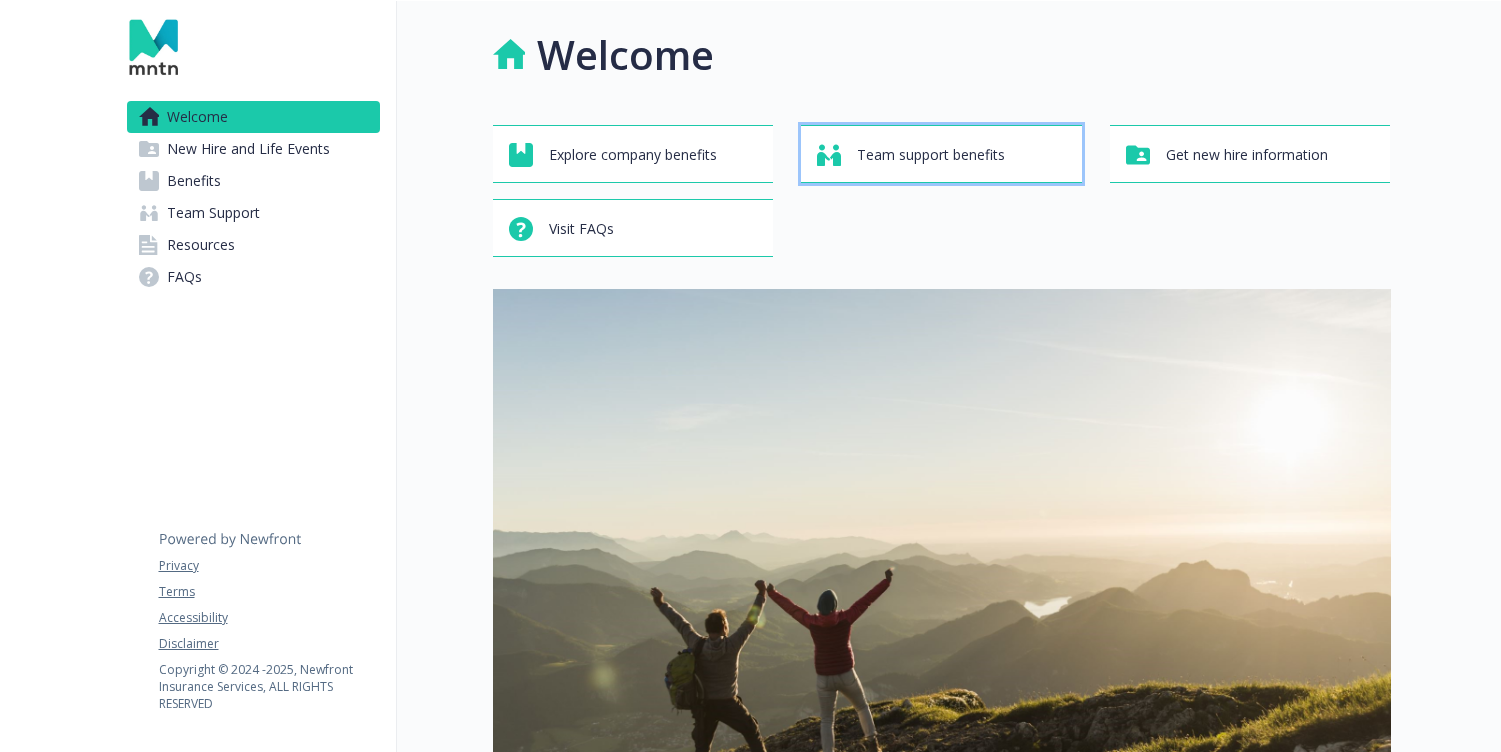 click on "Team support benefits" at bounding box center [931, 155] 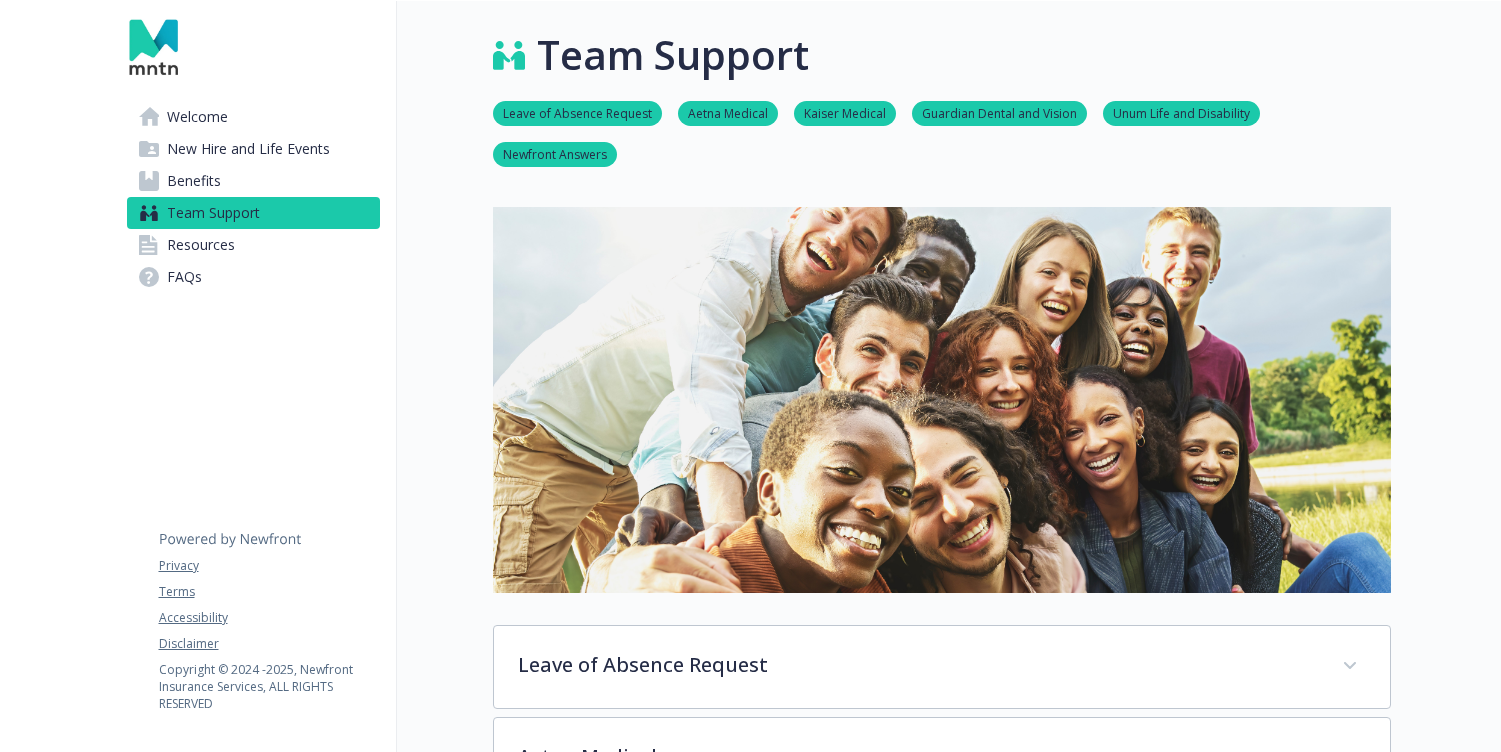 click on "Welcome" at bounding box center (197, 117) 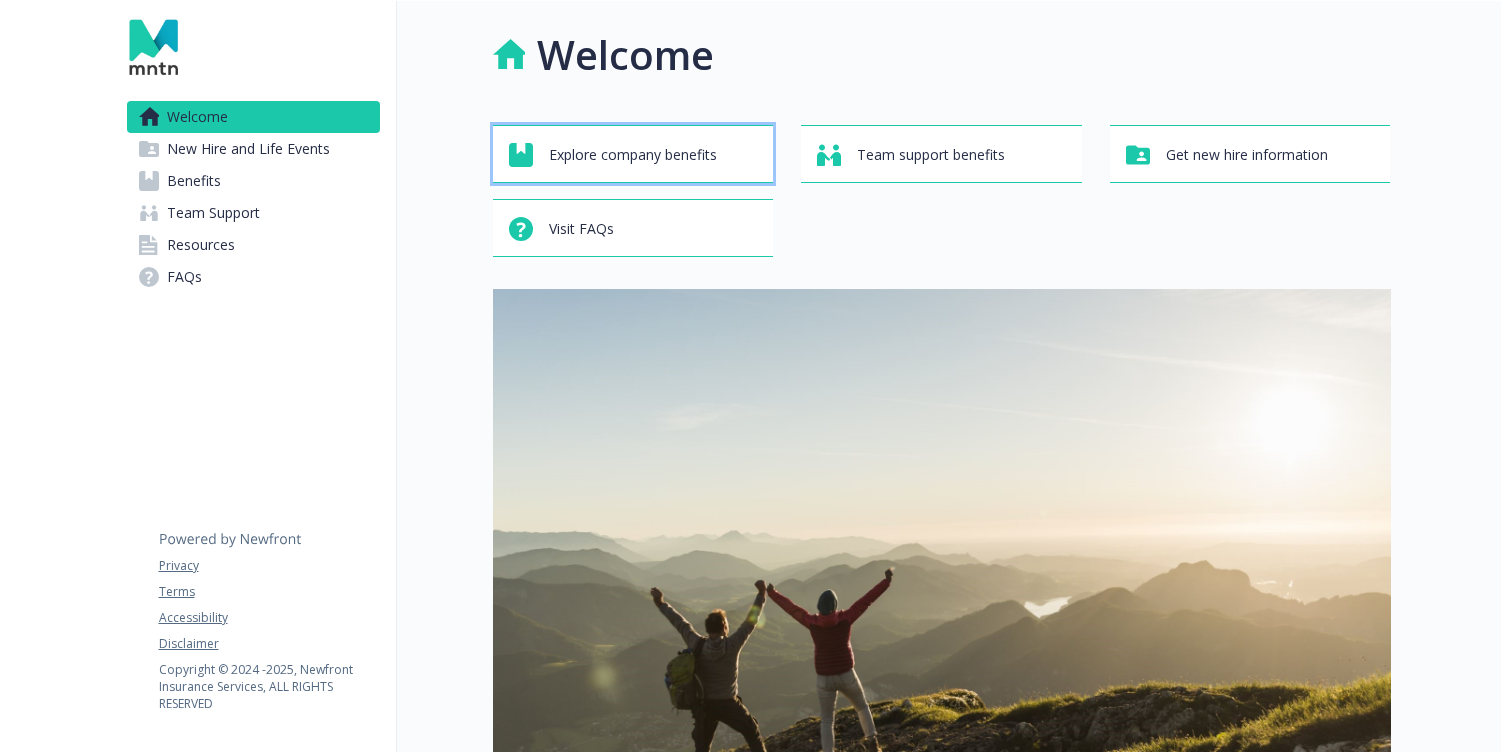 click on "Explore company benefits" at bounding box center (633, 155) 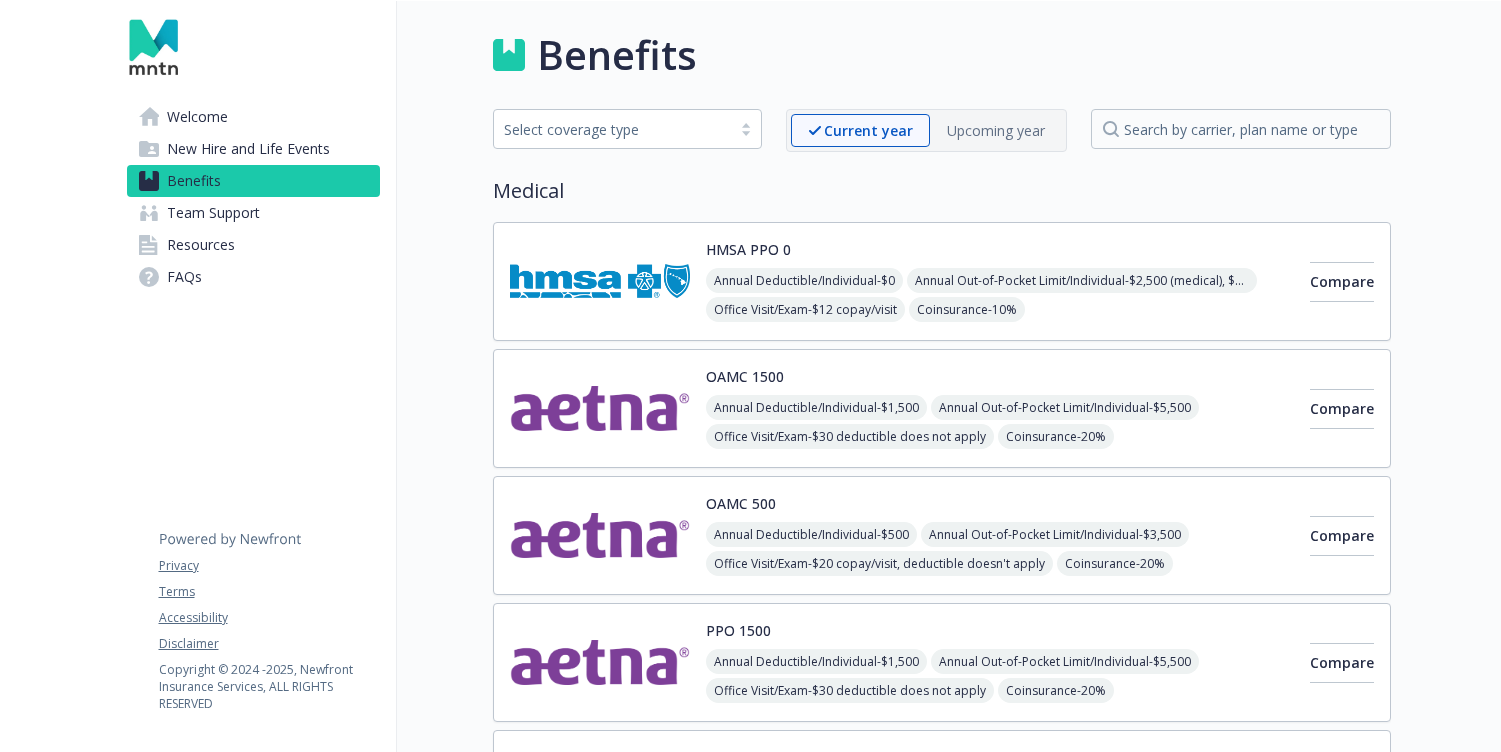 click on "Welcome" at bounding box center [197, 117] 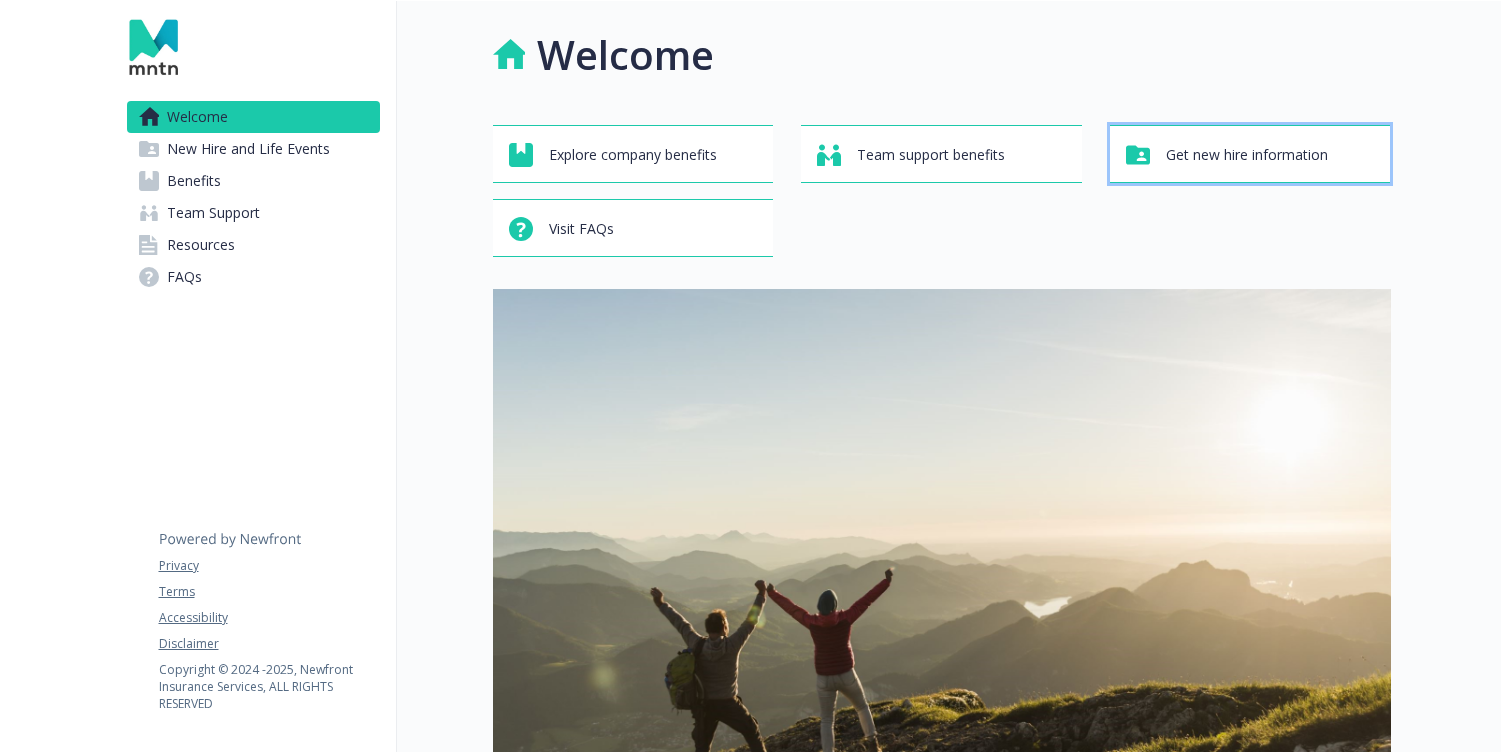 click on "Get new hire information" at bounding box center (1253, 155) 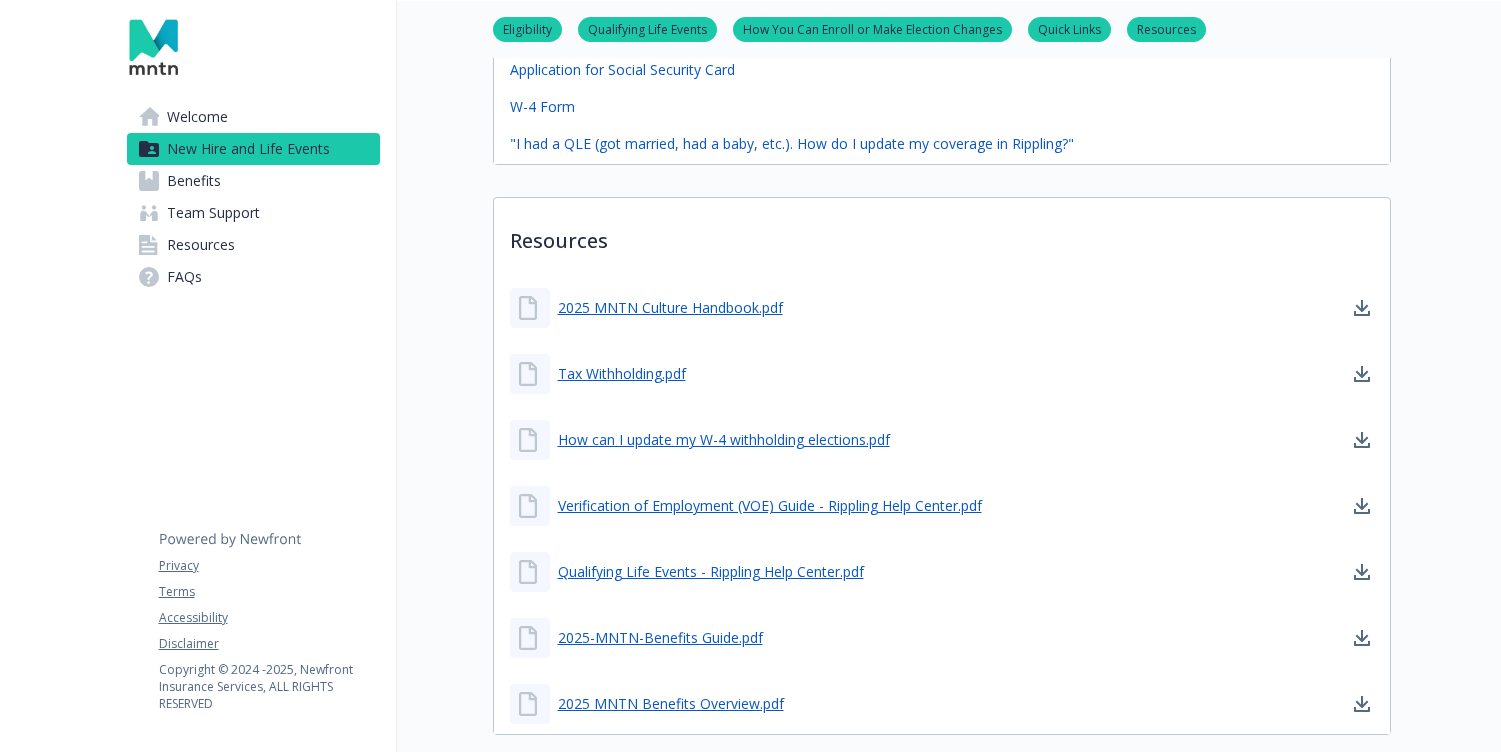 scroll, scrollTop: 1207, scrollLeft: 0, axis: vertical 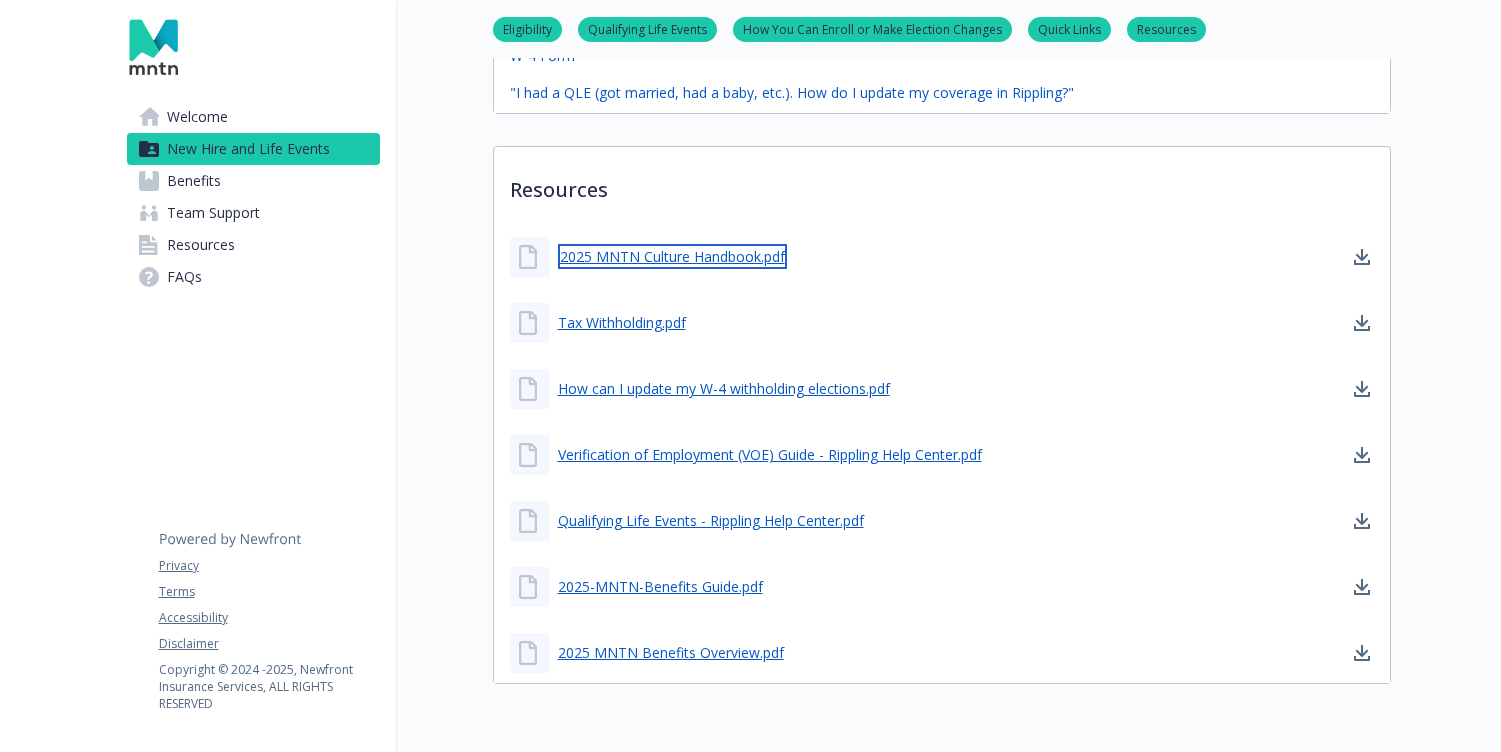 click on "2025 MNTN Culture Handbook.pdf" at bounding box center [672, 256] 